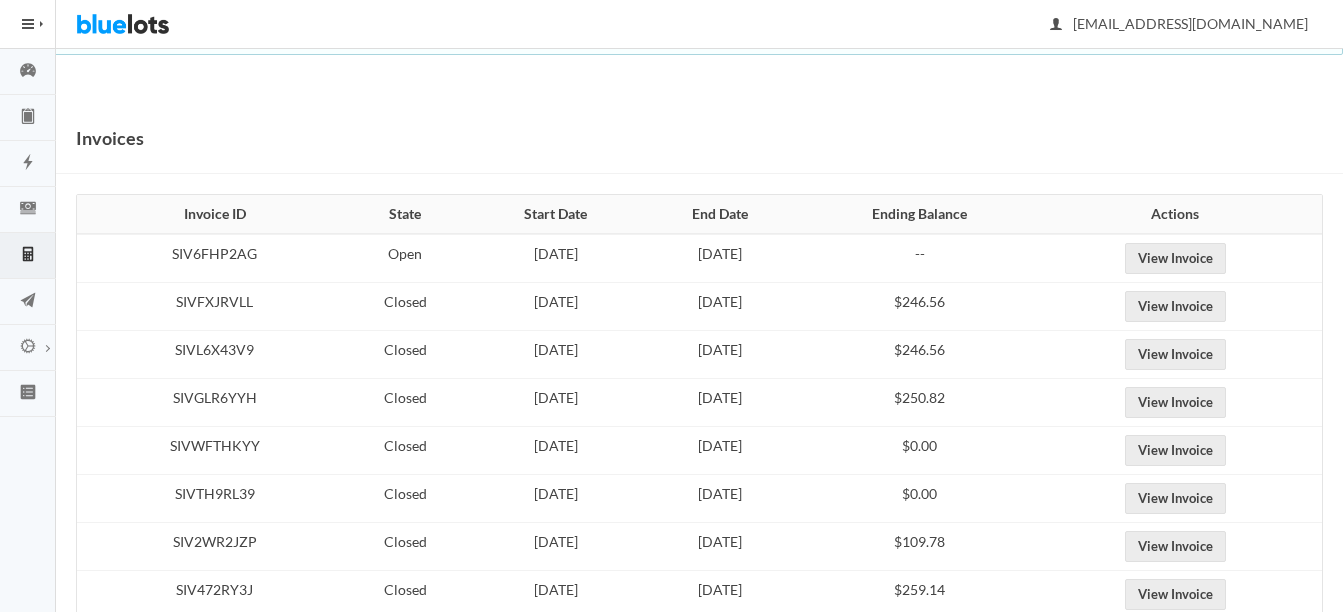 scroll, scrollTop: 0, scrollLeft: 0, axis: both 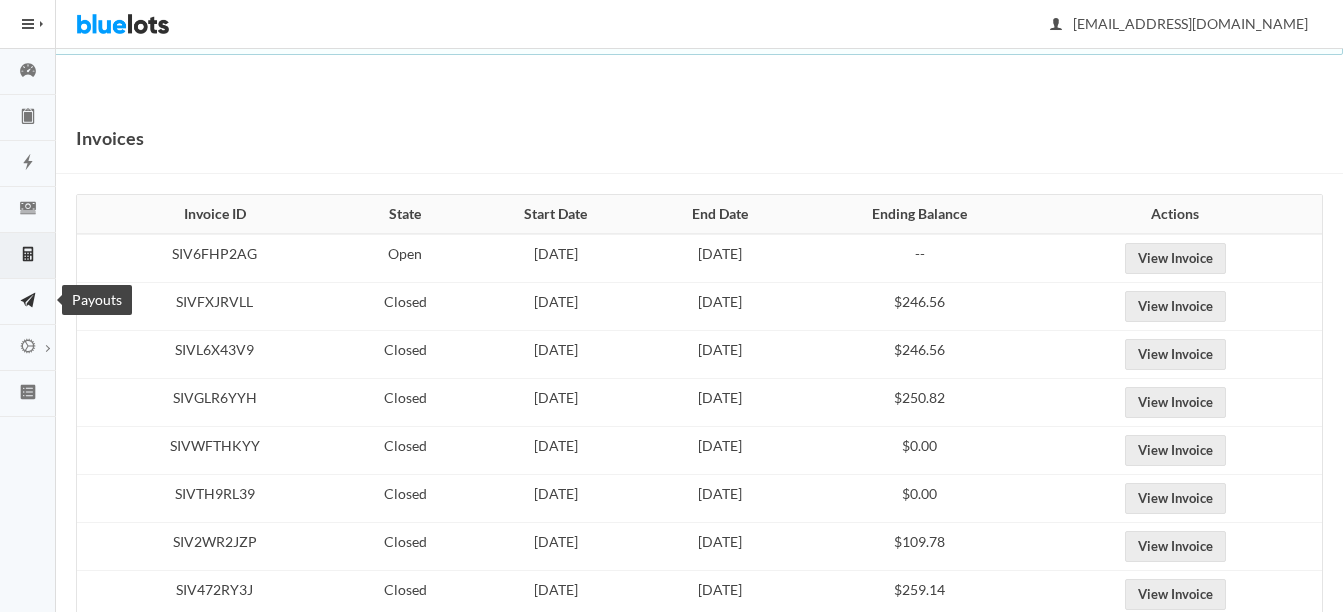 click 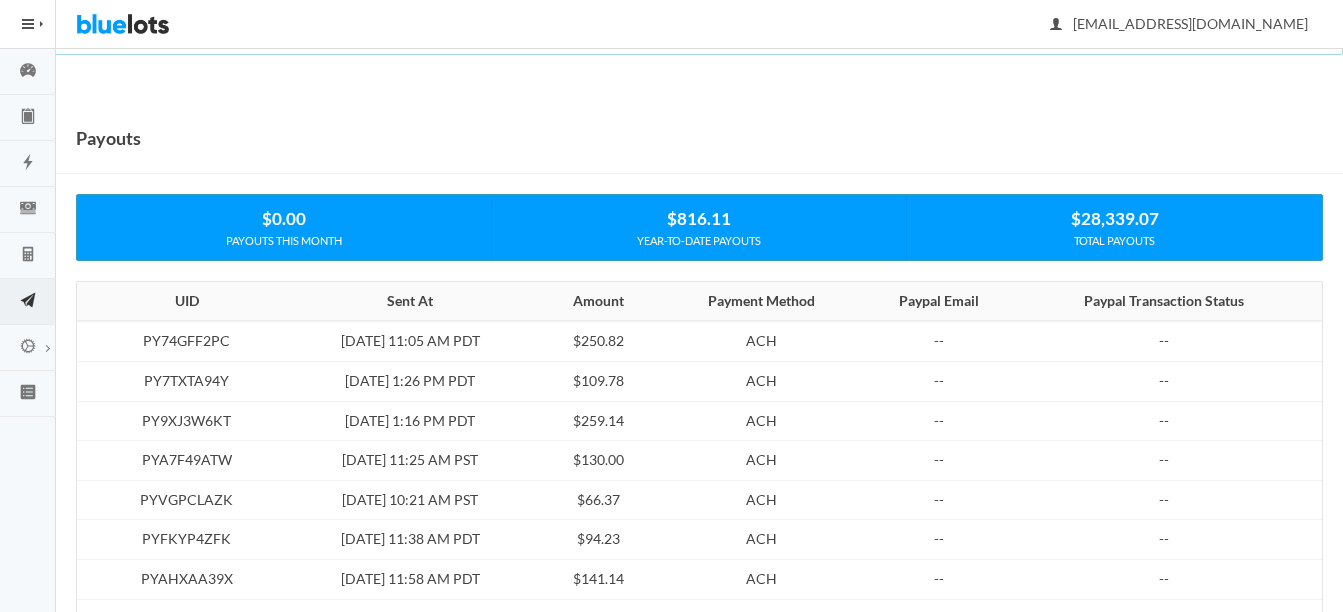 scroll, scrollTop: 0, scrollLeft: 0, axis: both 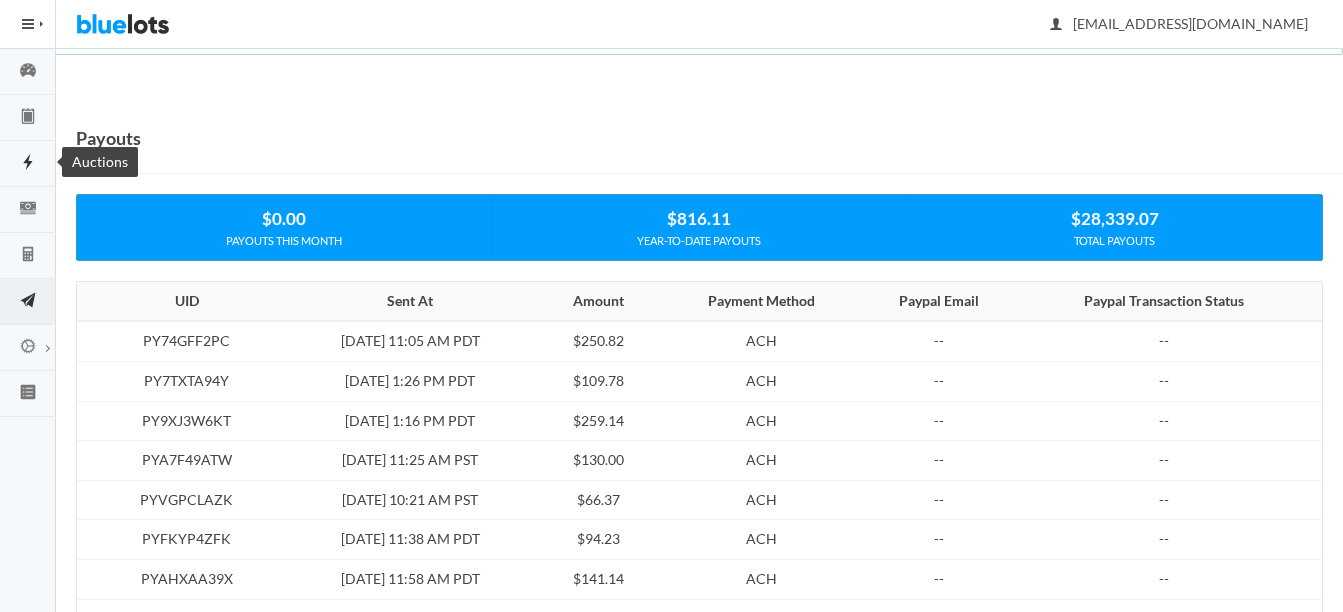 click 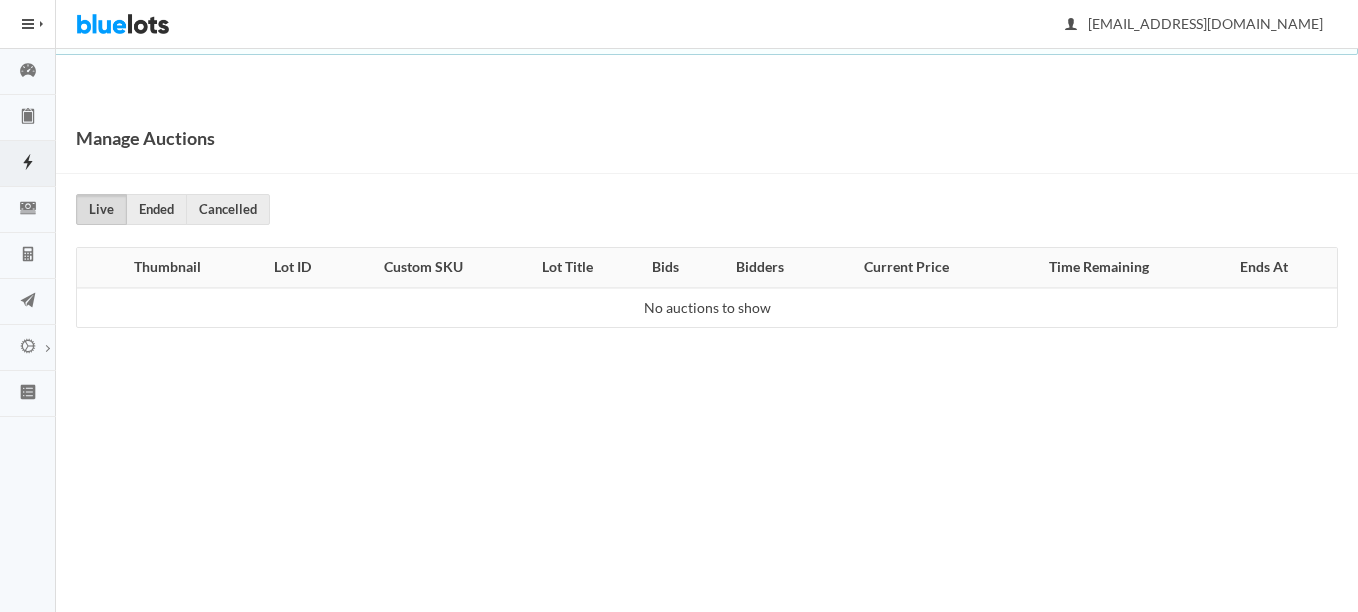 scroll, scrollTop: 0, scrollLeft: 0, axis: both 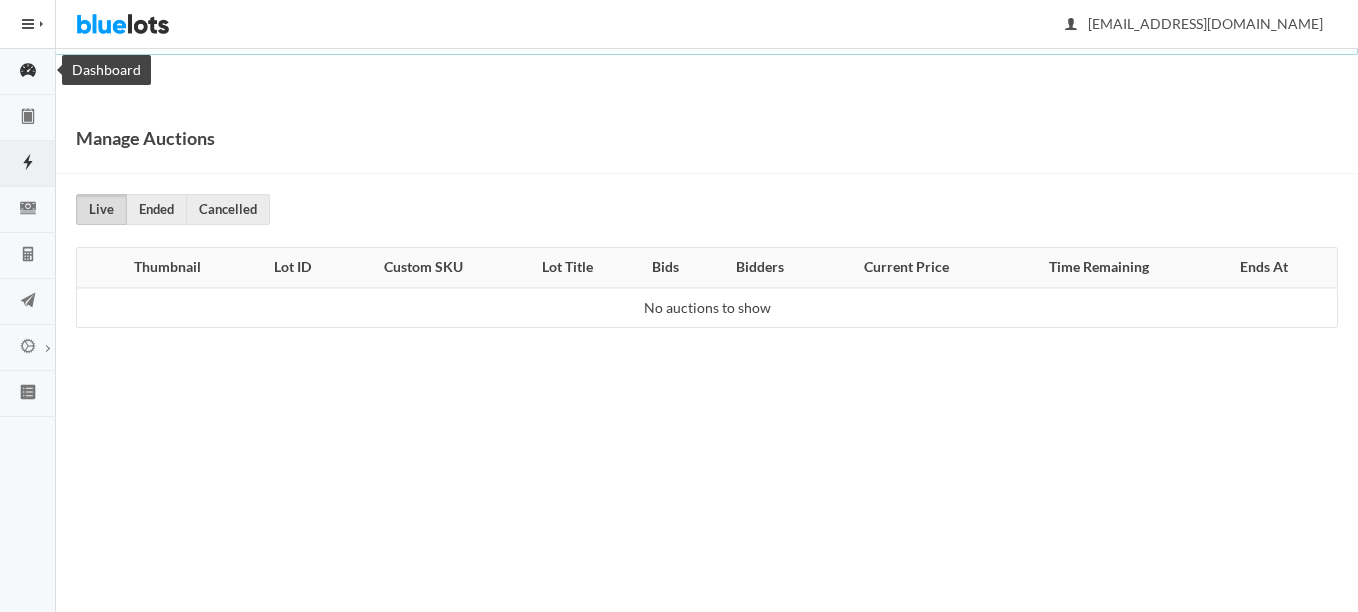 click at bounding box center (28, 71) 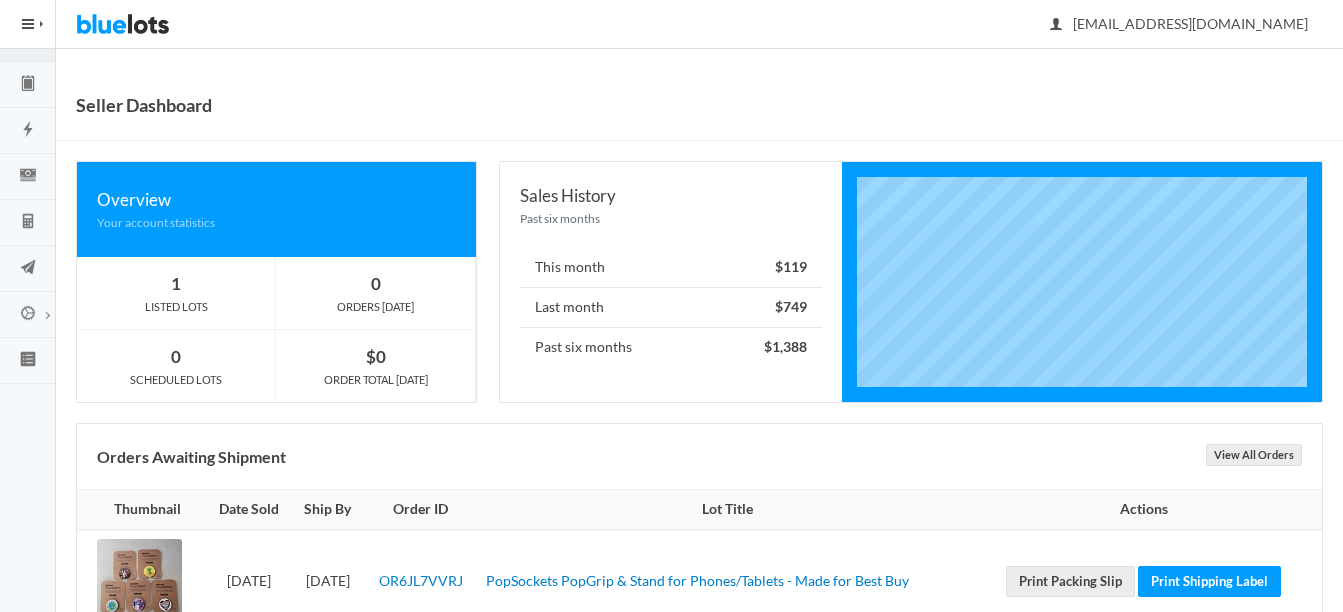 scroll, scrollTop: 0, scrollLeft: 0, axis: both 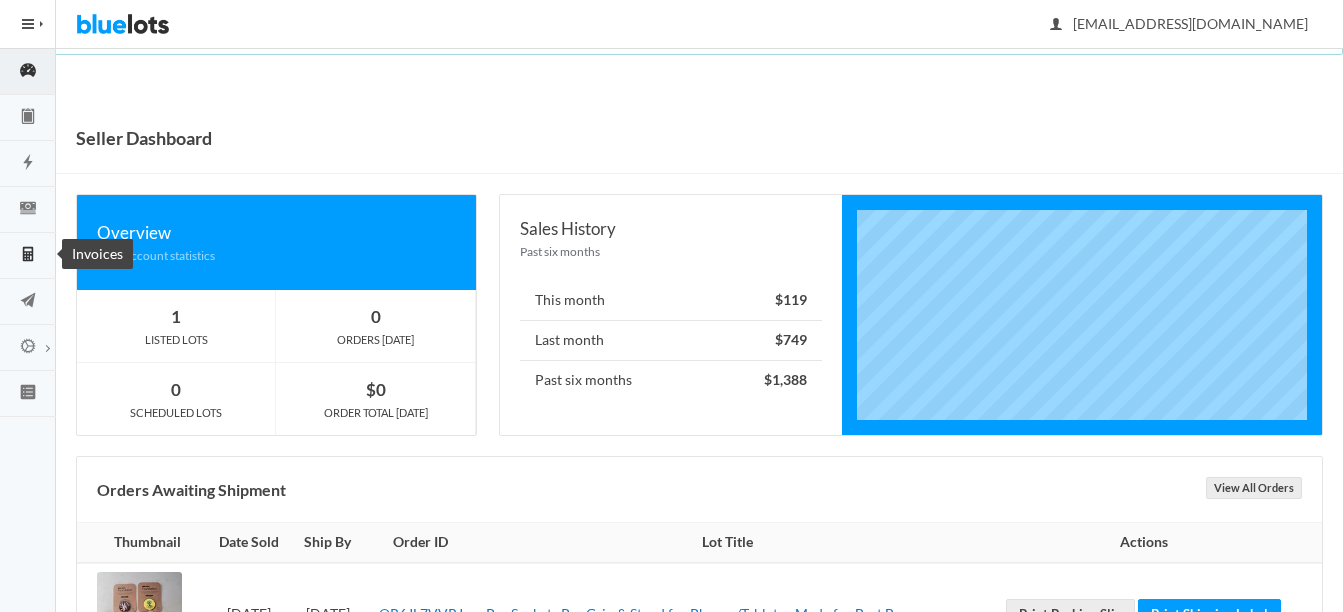 click 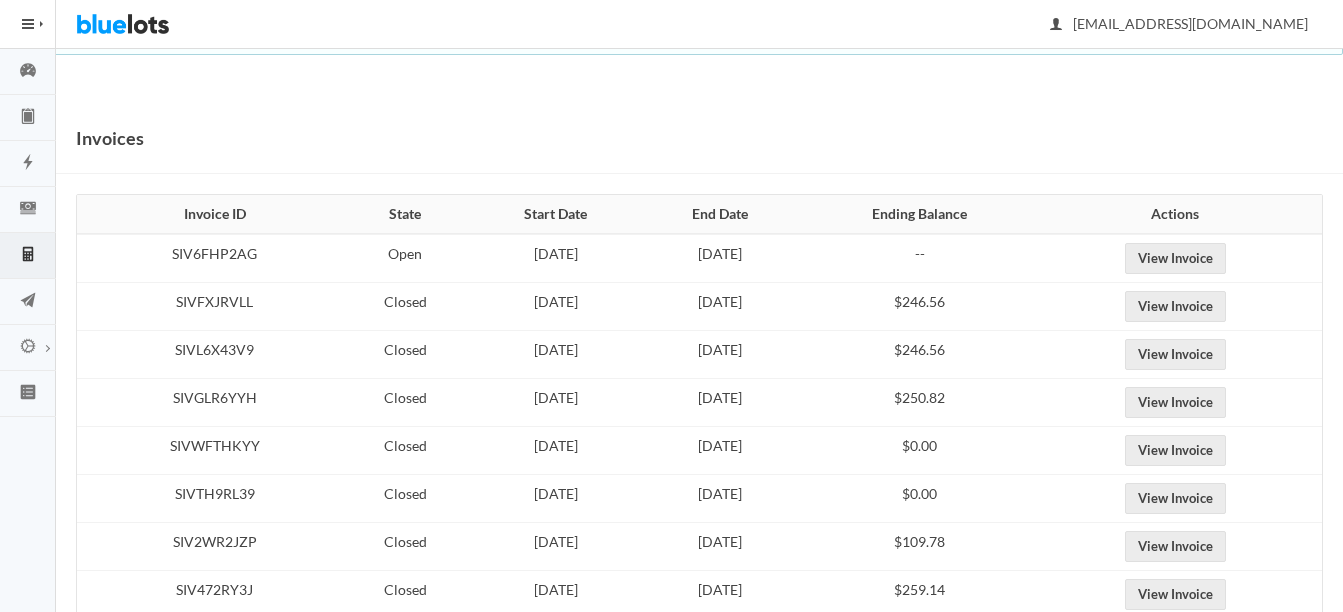 scroll, scrollTop: 0, scrollLeft: 0, axis: both 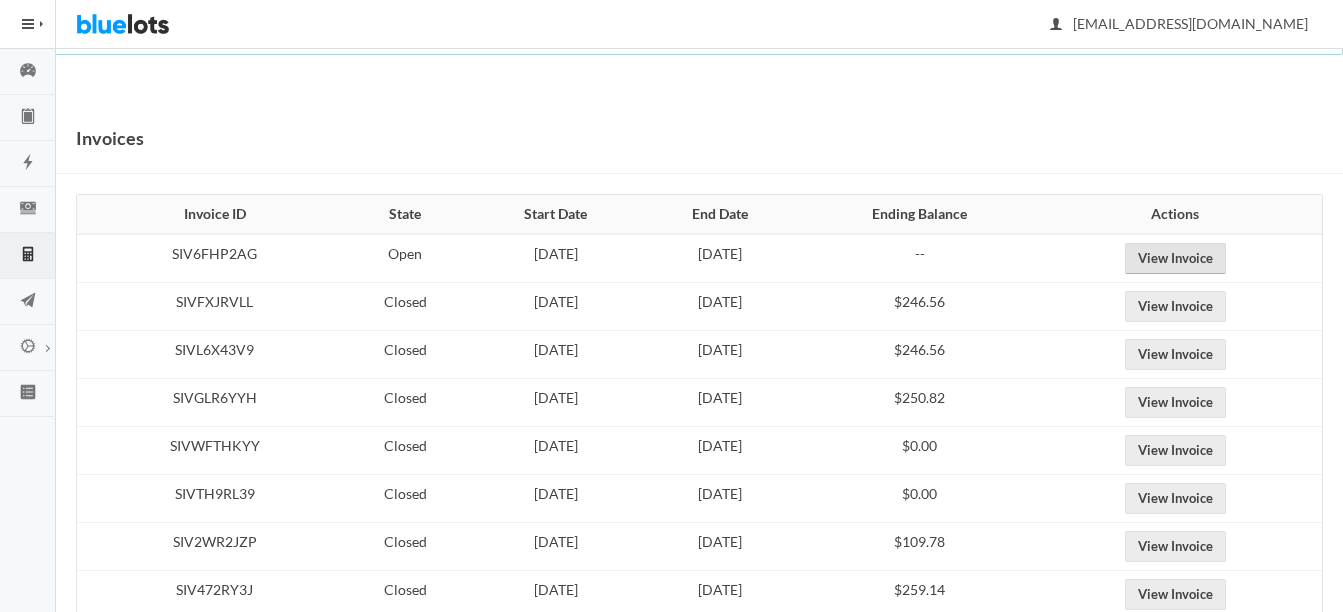 click on "View Invoice" at bounding box center [1175, 258] 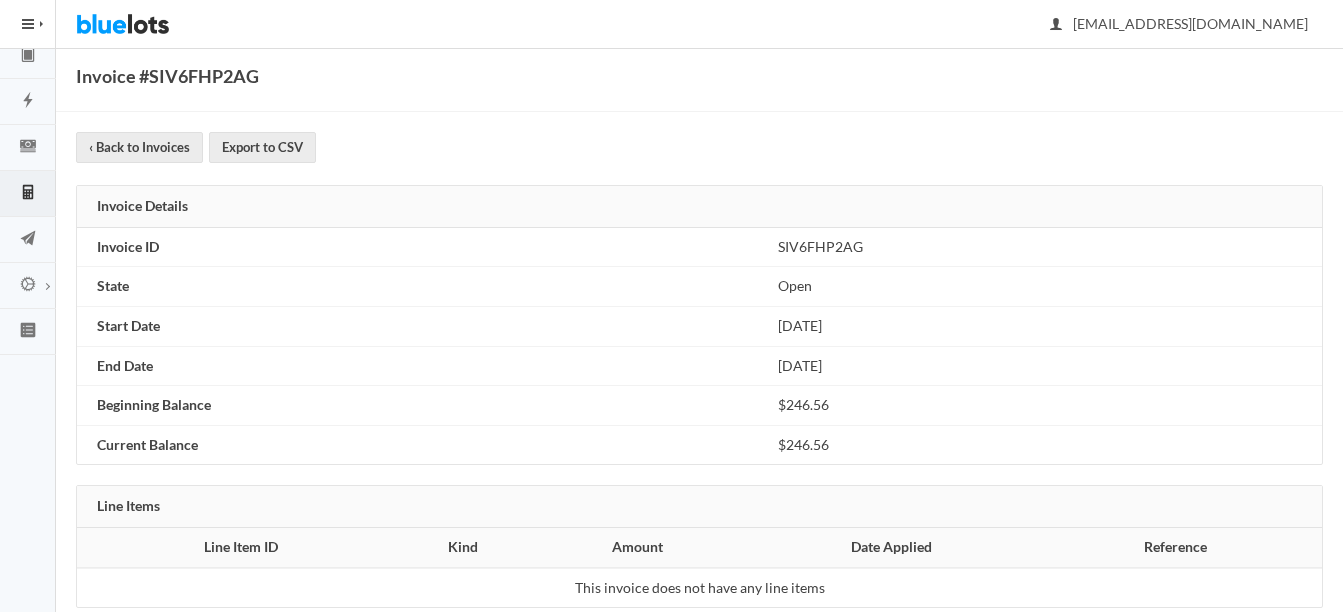scroll, scrollTop: 0, scrollLeft: 0, axis: both 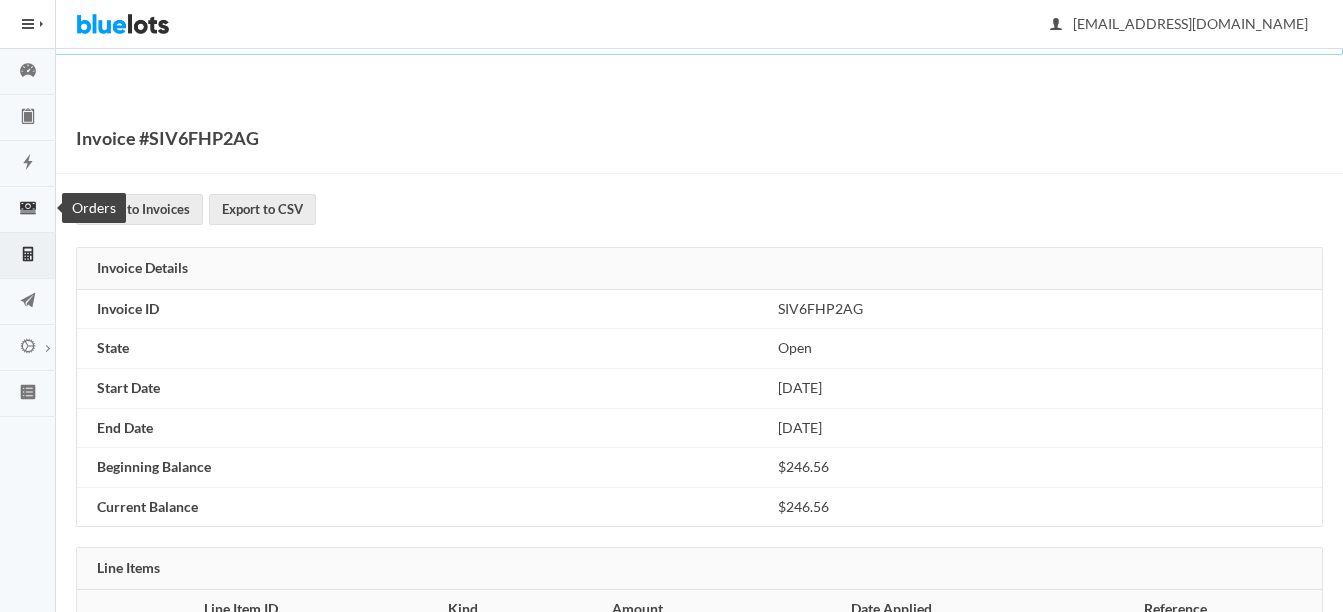 click 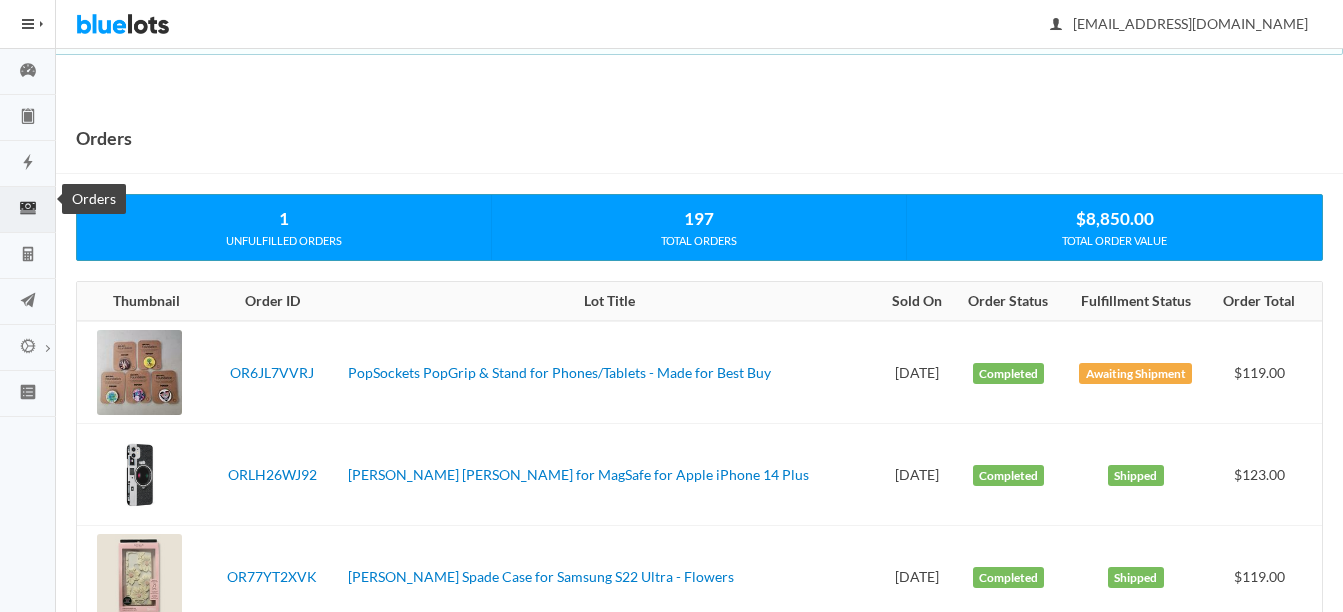 scroll, scrollTop: 0, scrollLeft: 0, axis: both 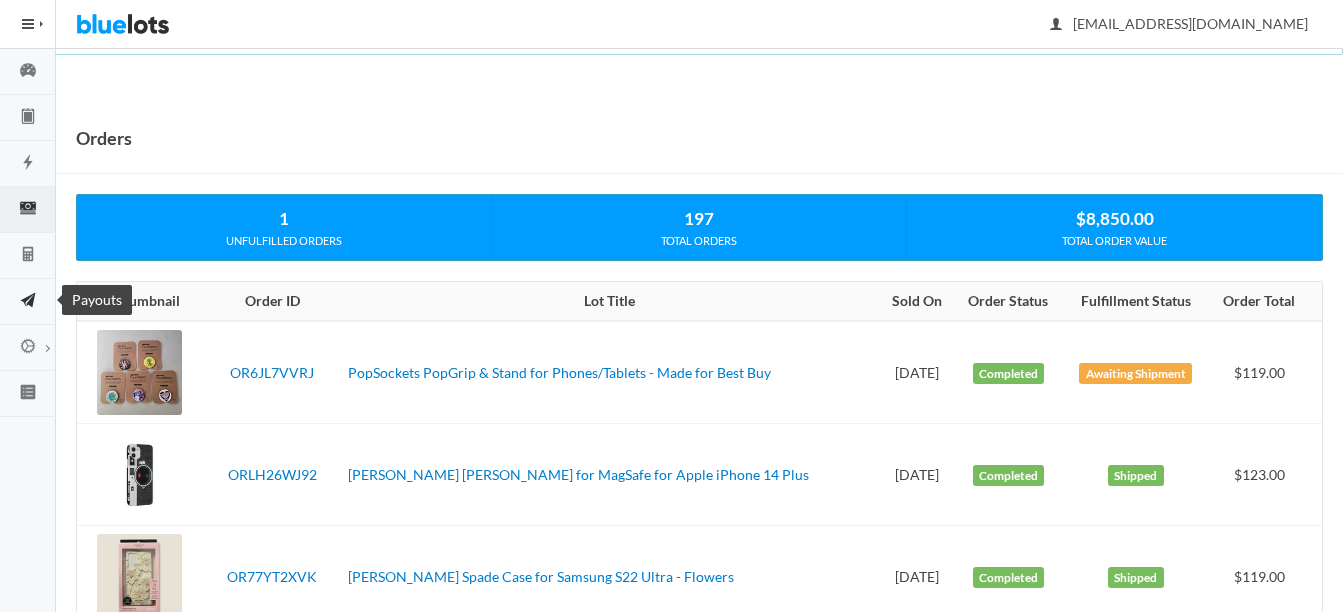 click 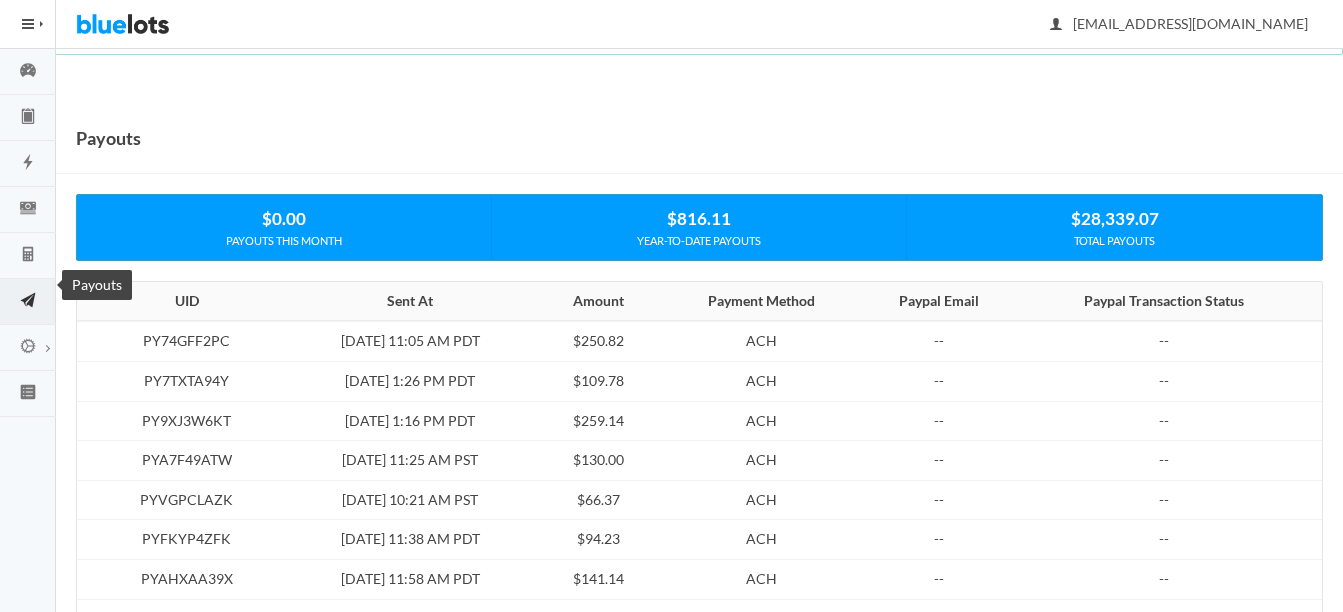 scroll, scrollTop: 0, scrollLeft: 0, axis: both 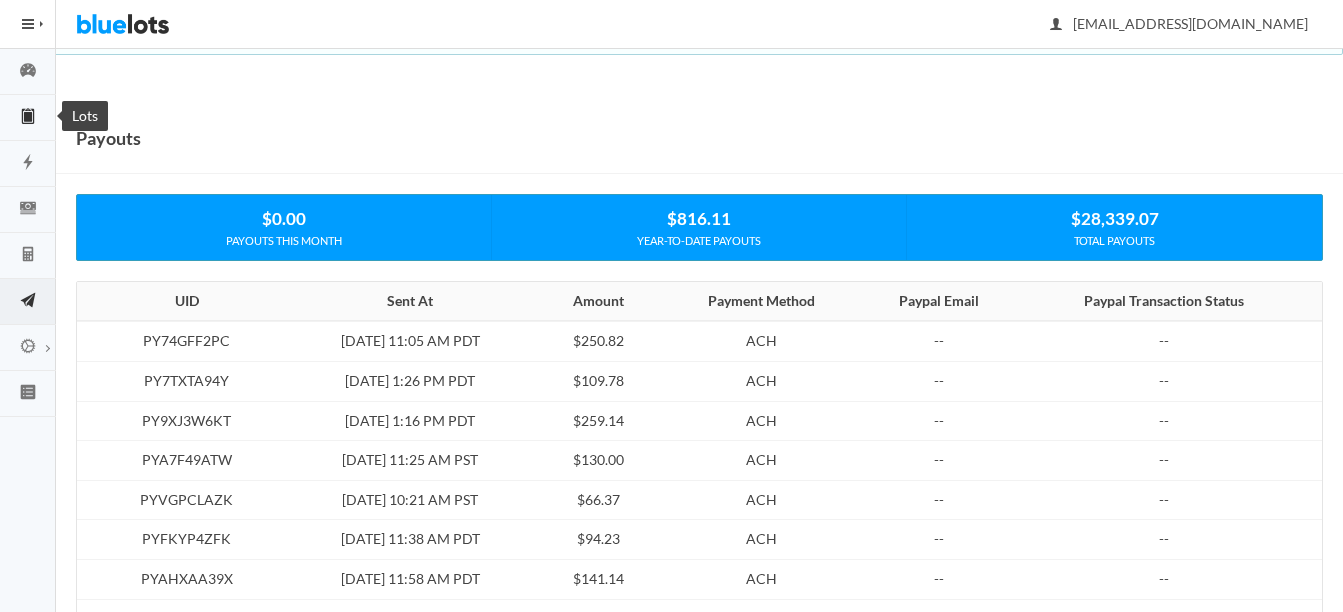 click 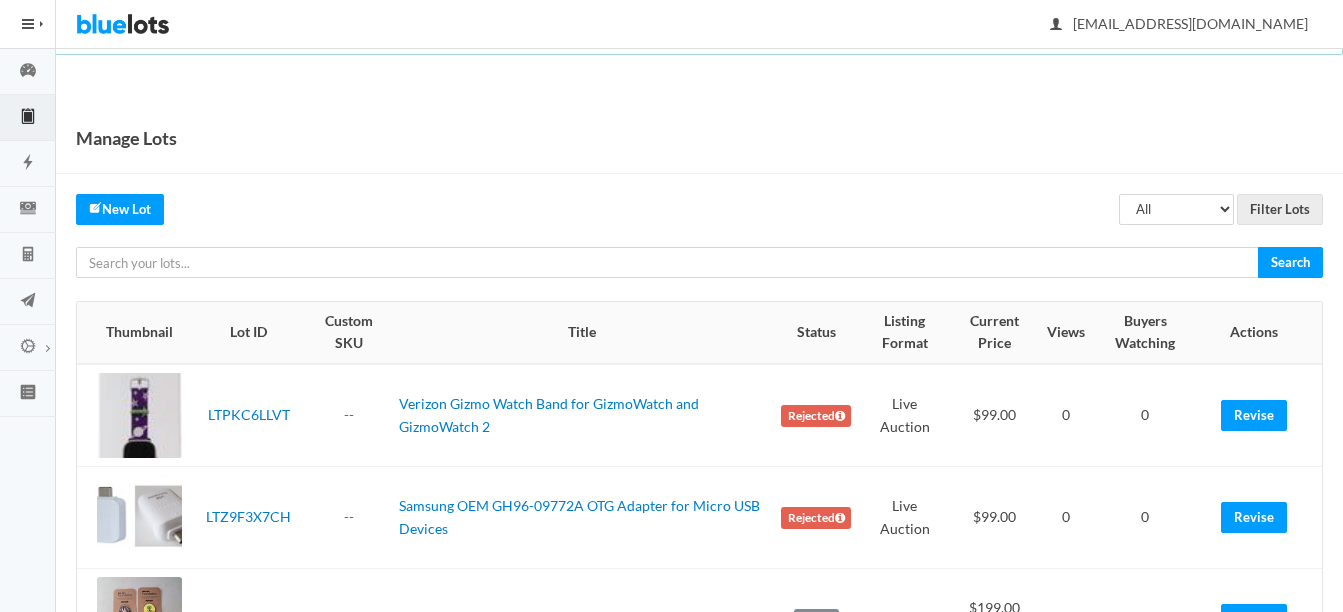 scroll, scrollTop: 0, scrollLeft: 0, axis: both 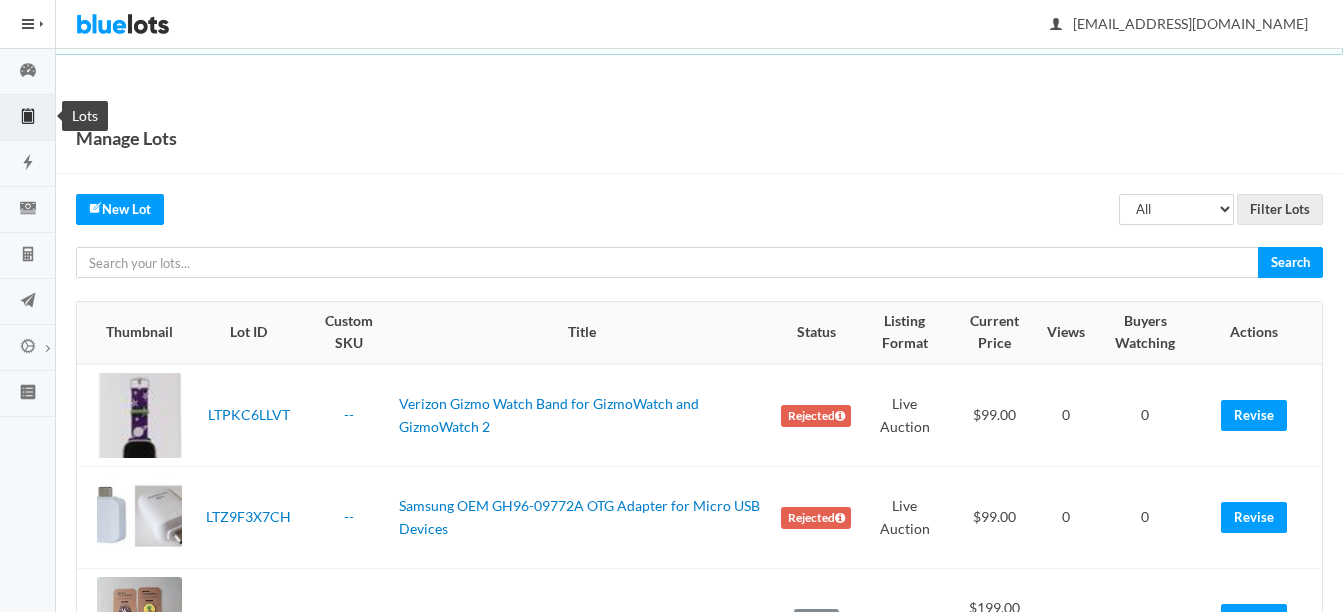 click 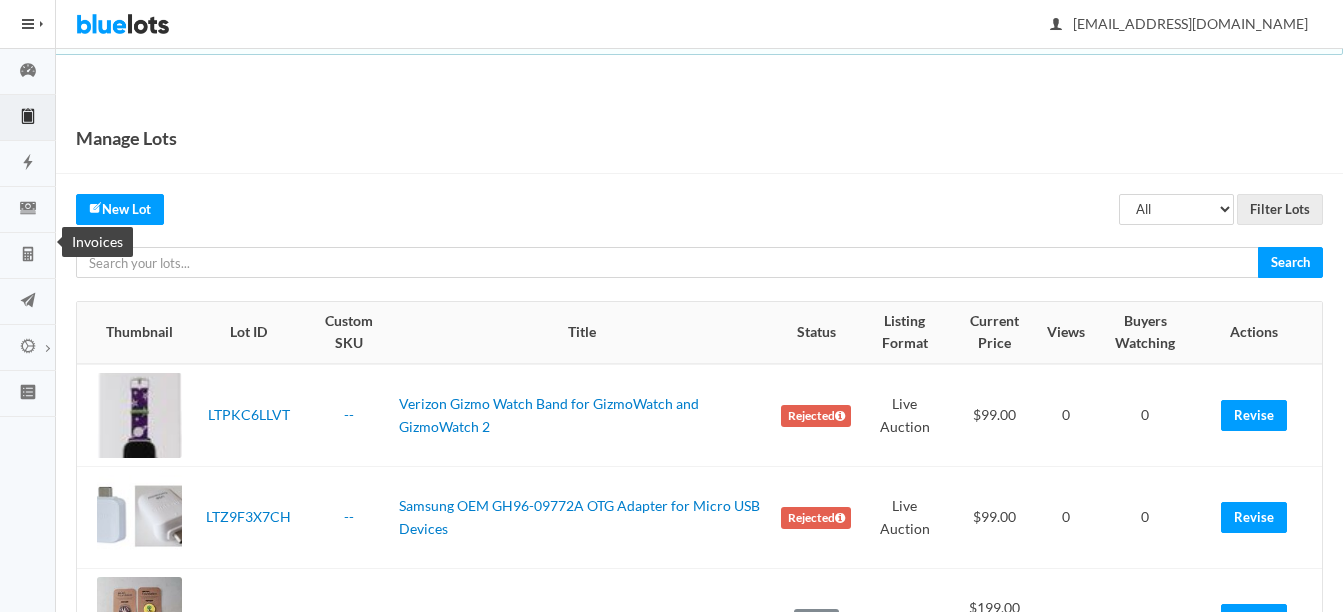 scroll, scrollTop: 0, scrollLeft: 0, axis: both 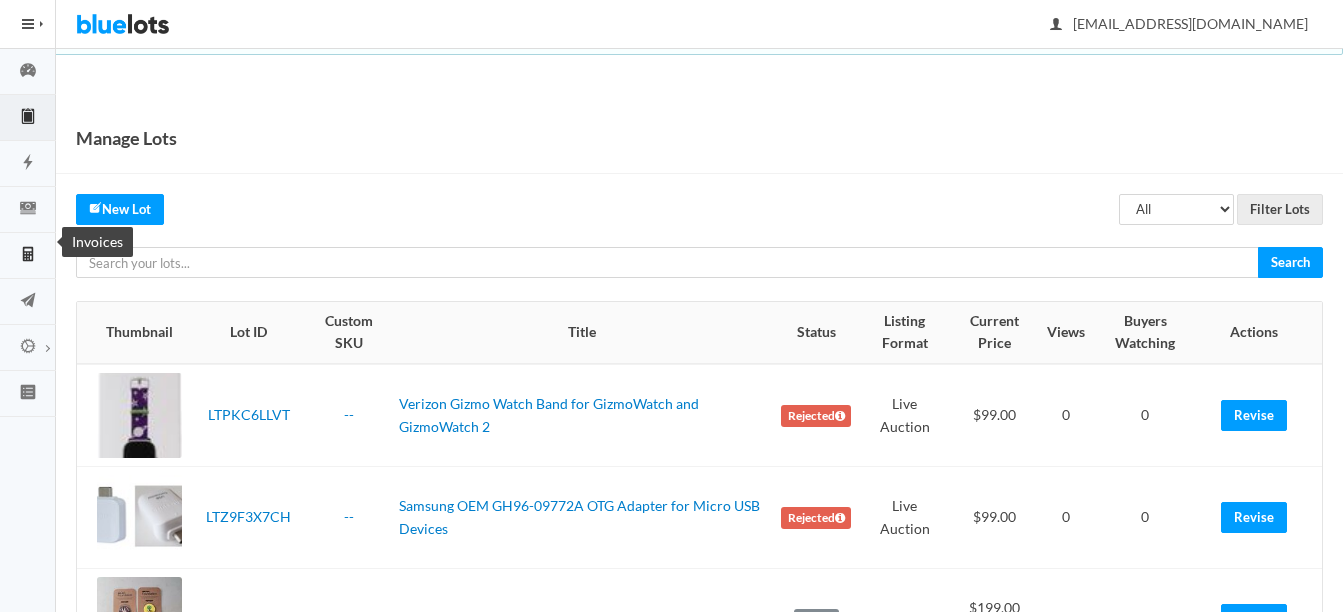 click 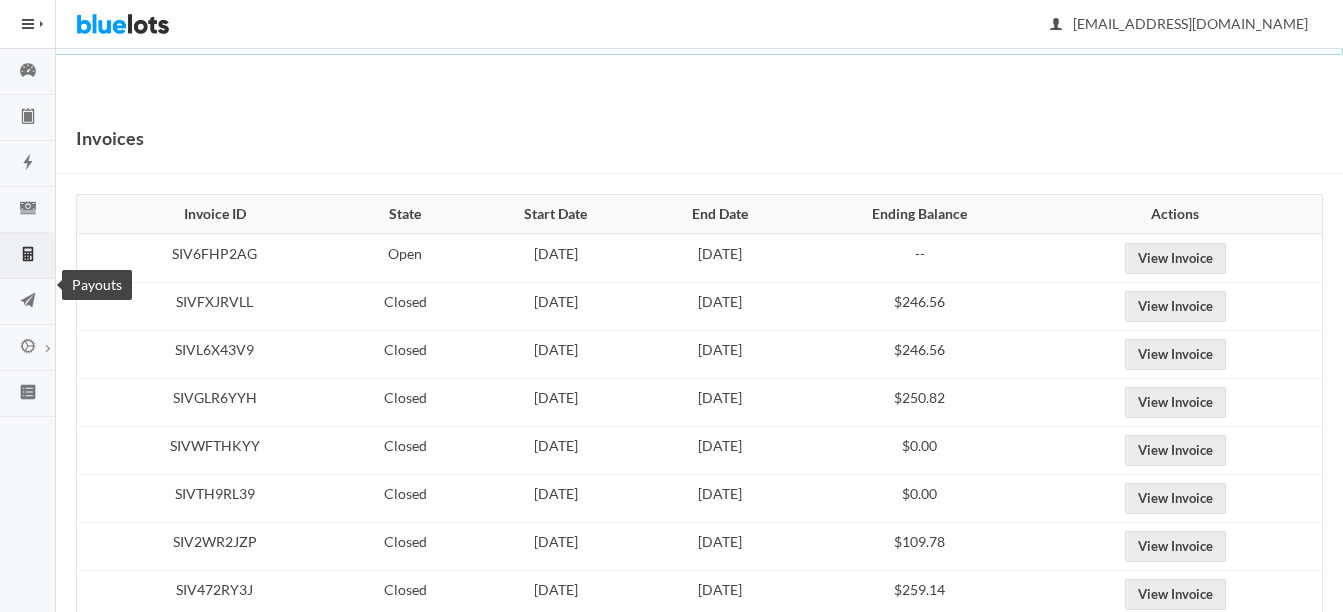 scroll, scrollTop: 0, scrollLeft: 0, axis: both 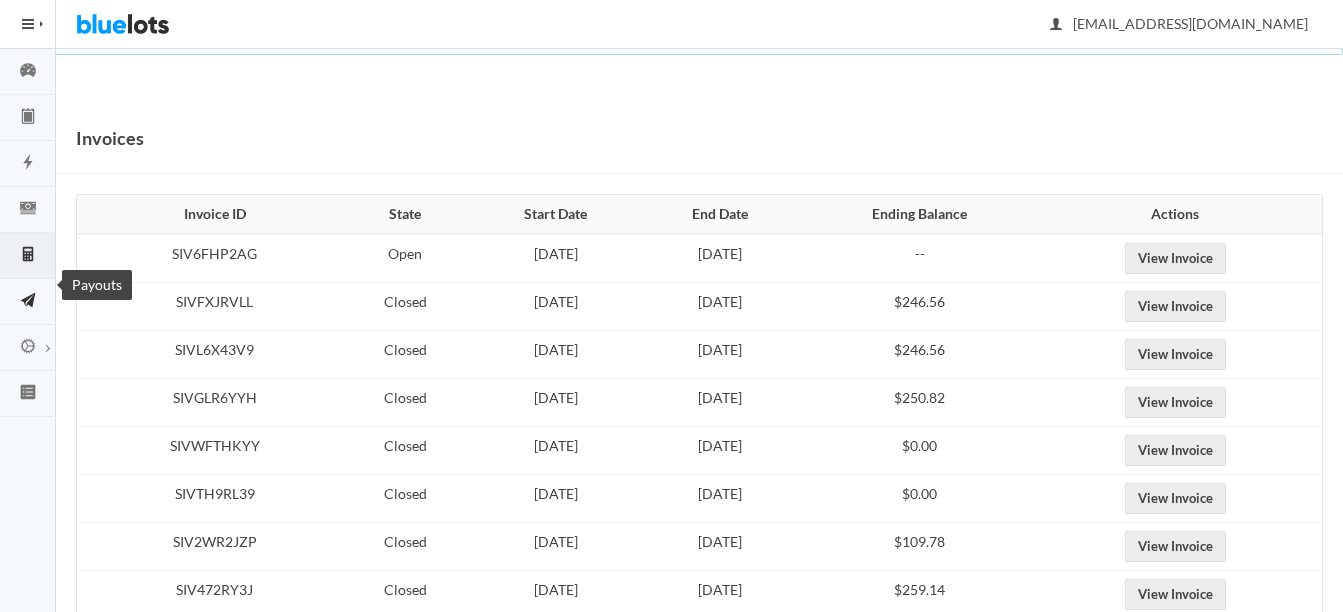 click 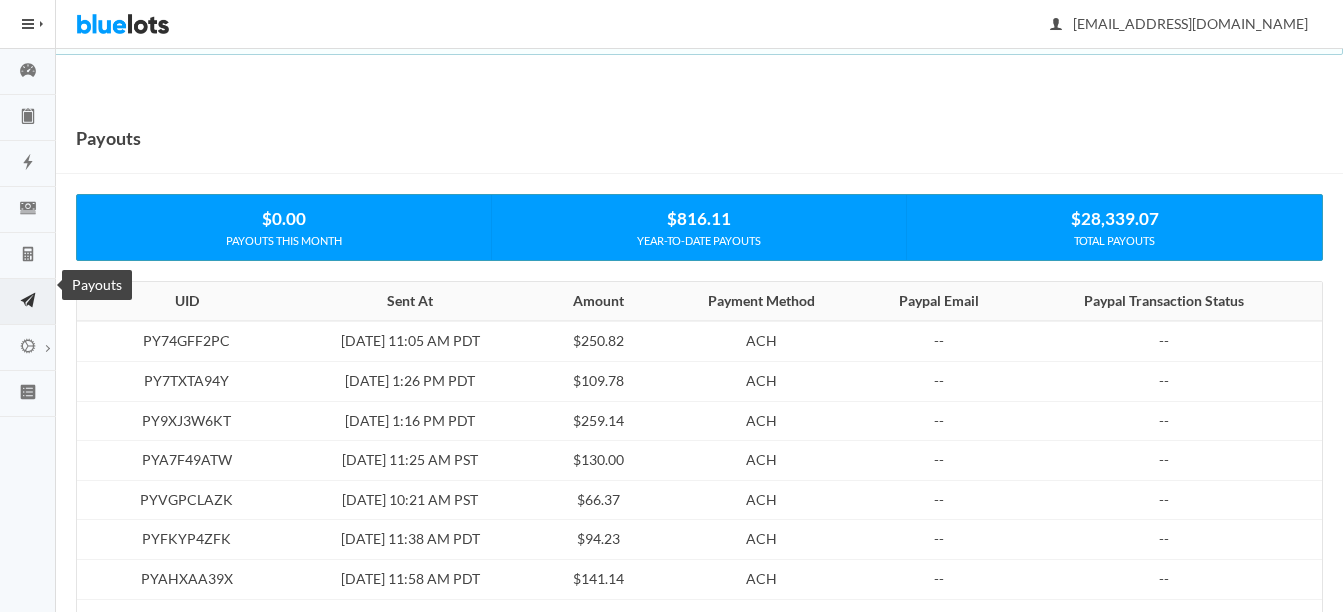 scroll, scrollTop: 0, scrollLeft: 0, axis: both 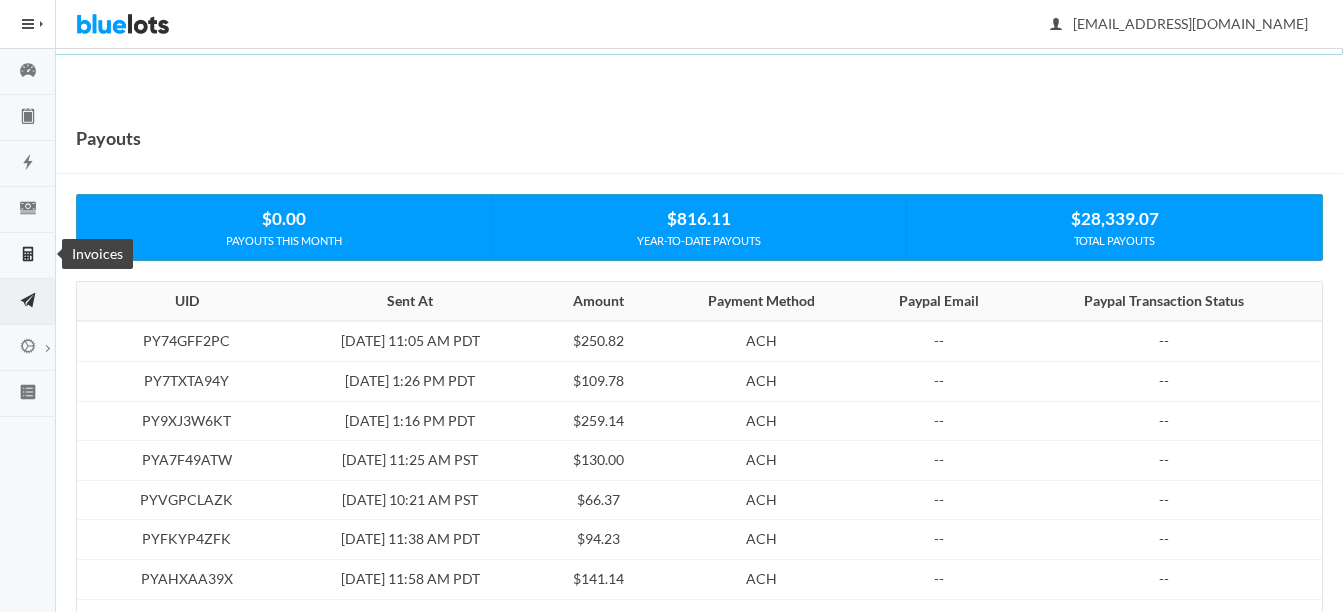 click on "Invoices" at bounding box center [28, 256] 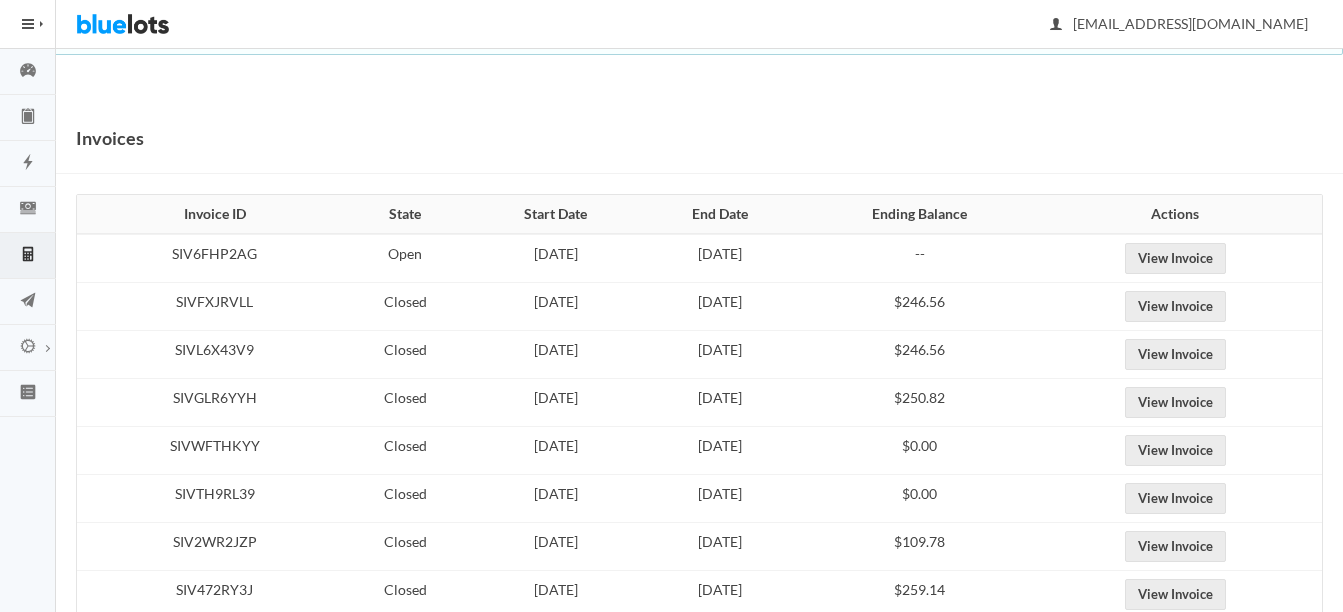 scroll, scrollTop: 0, scrollLeft: 0, axis: both 